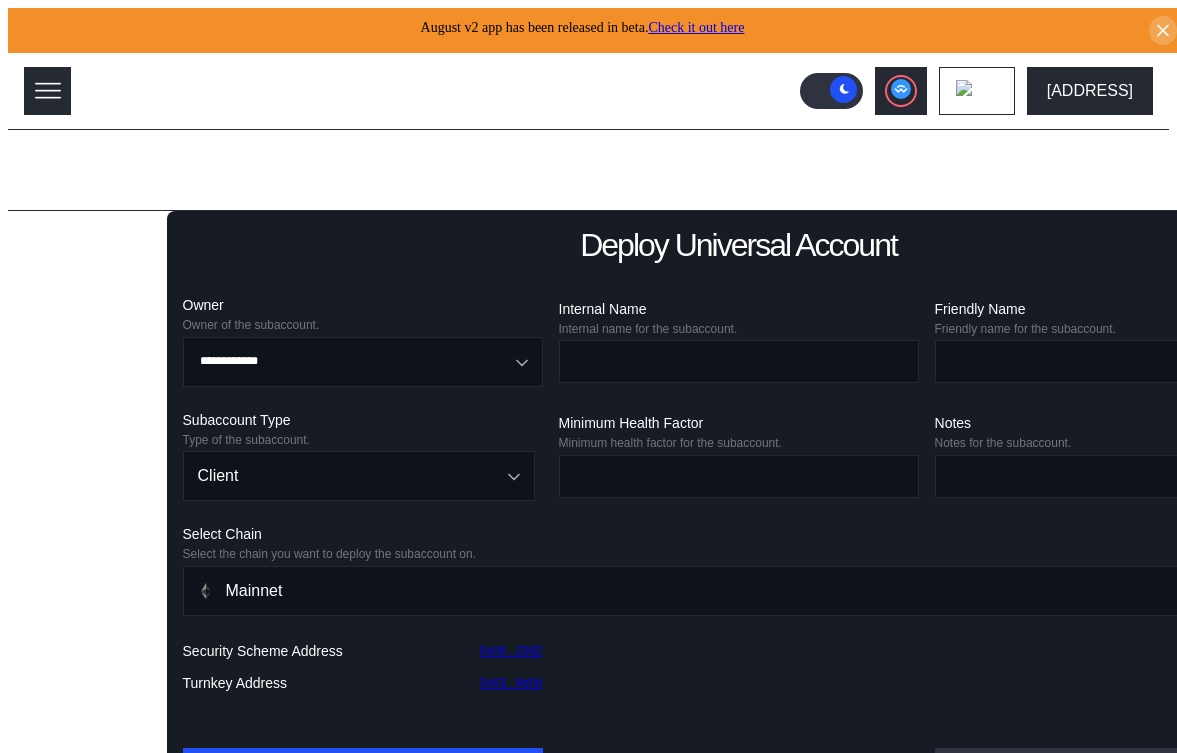 scroll, scrollTop: 0, scrollLeft: 0, axis: both 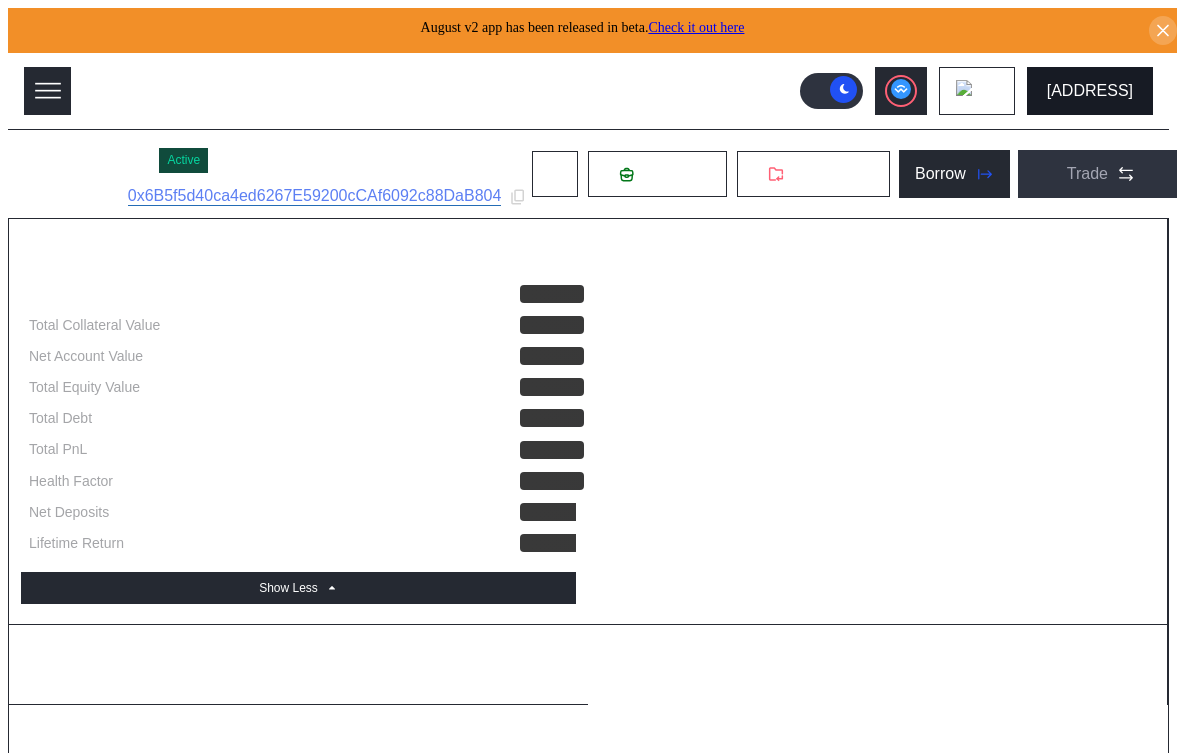 click on "[ACCOUNT_ID]" at bounding box center [1090, 91] 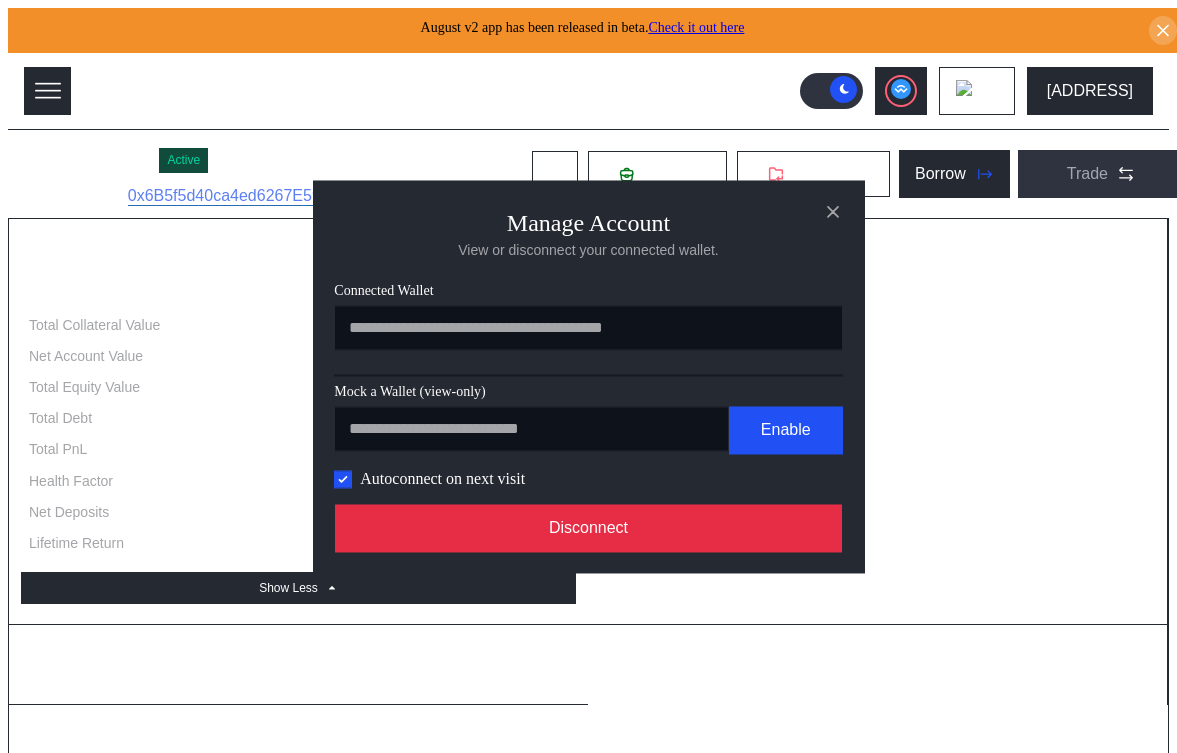 select on "*" 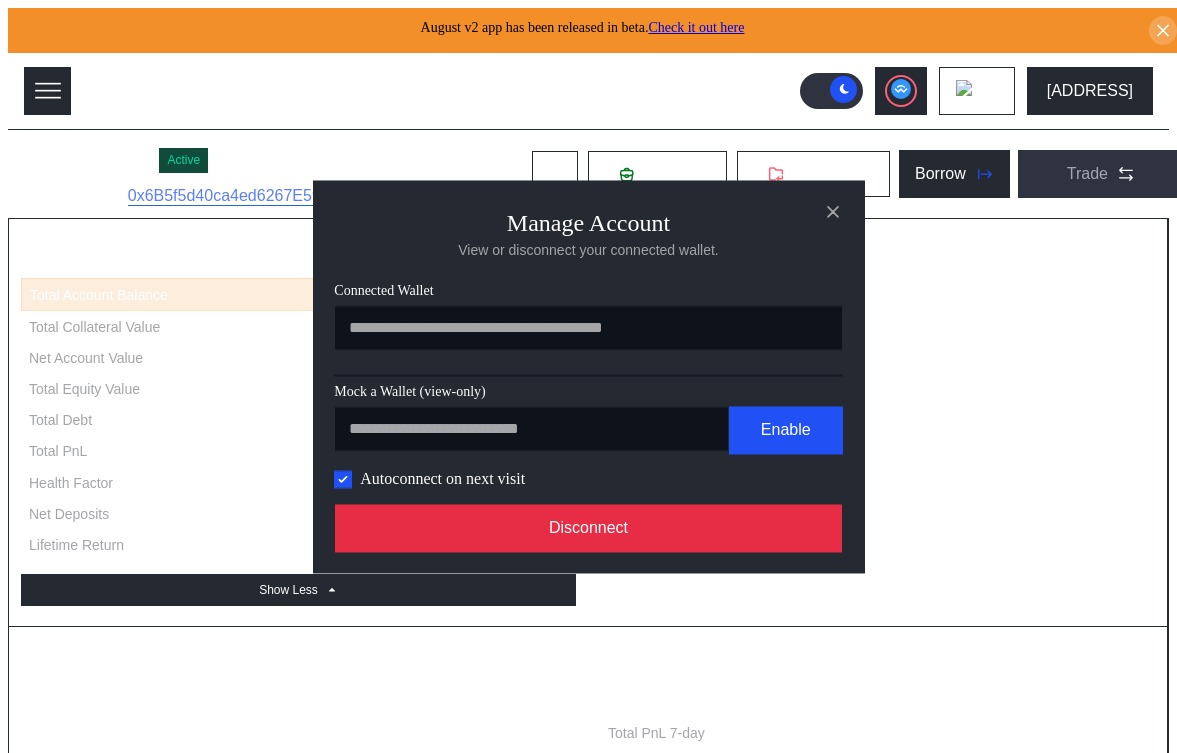 click on "Disconnect" at bounding box center (589, 528) 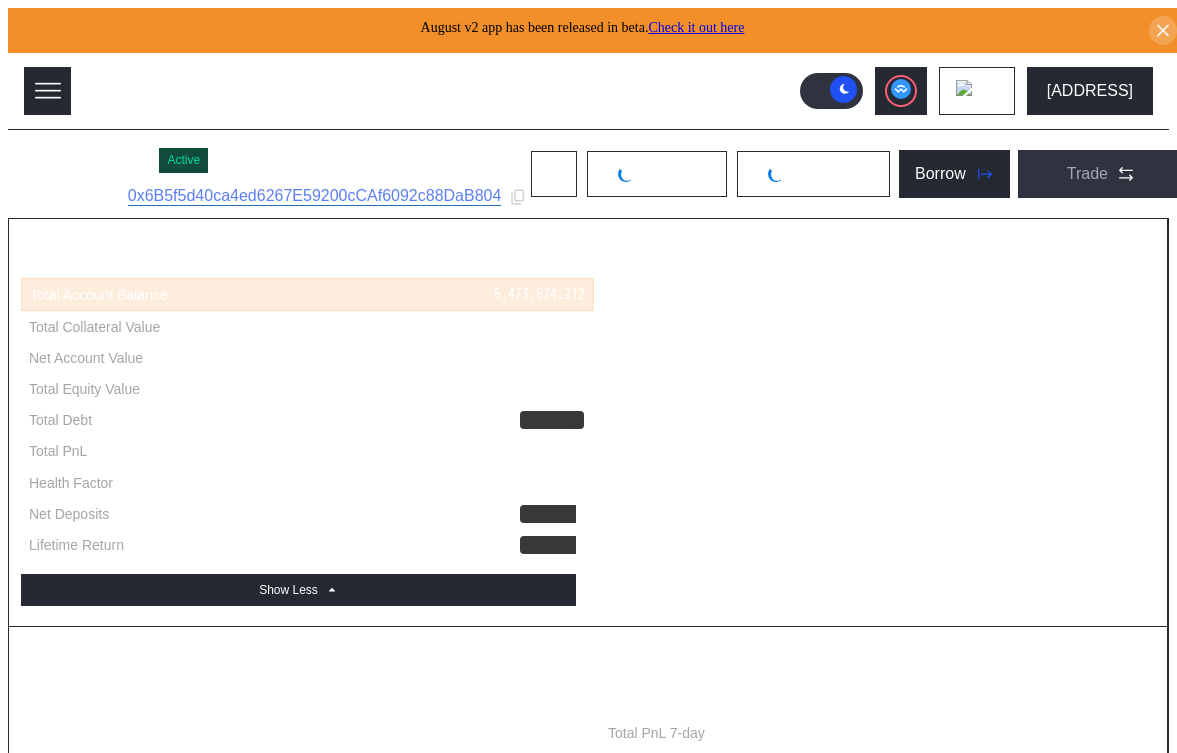 select on "*" 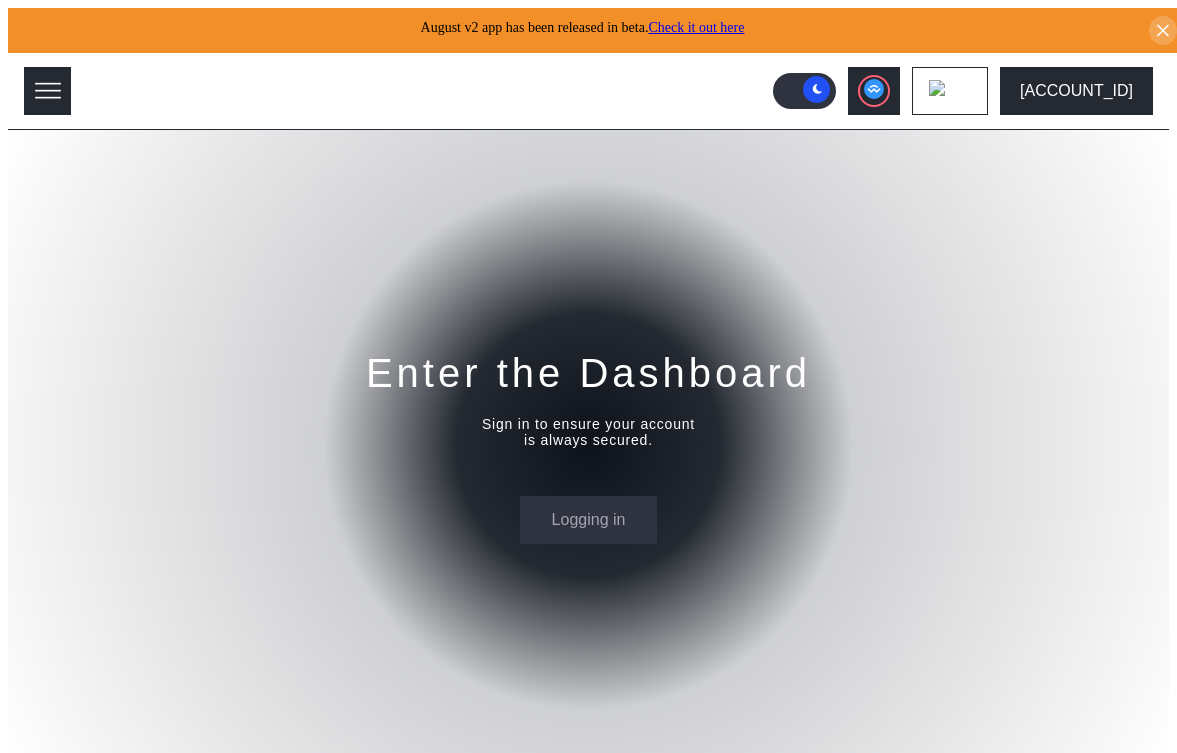 scroll, scrollTop: 0, scrollLeft: 0, axis: both 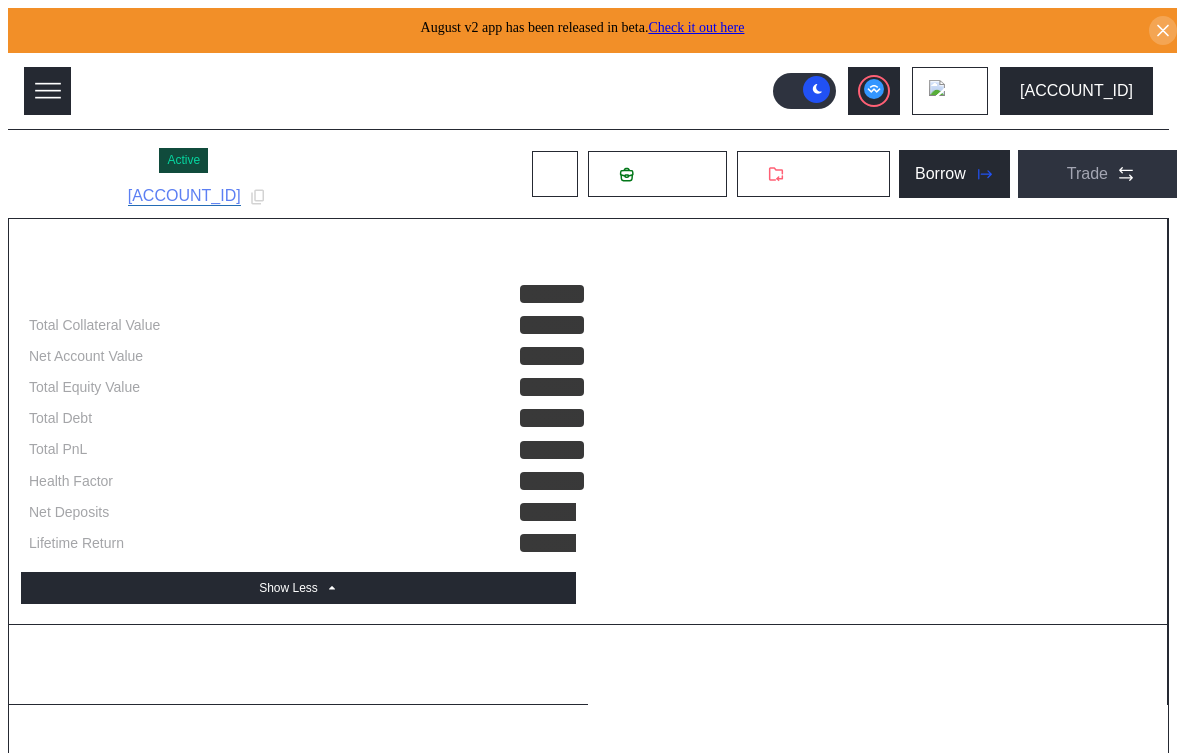 select on "*" 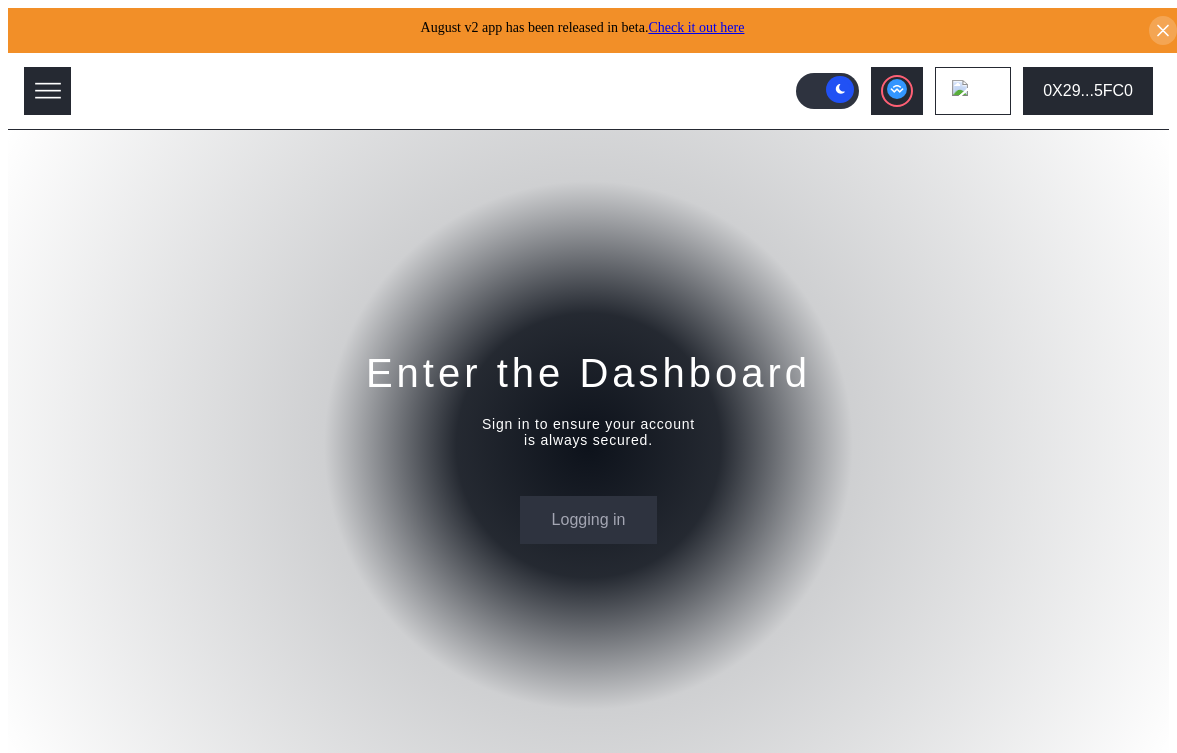 scroll, scrollTop: 0, scrollLeft: 0, axis: both 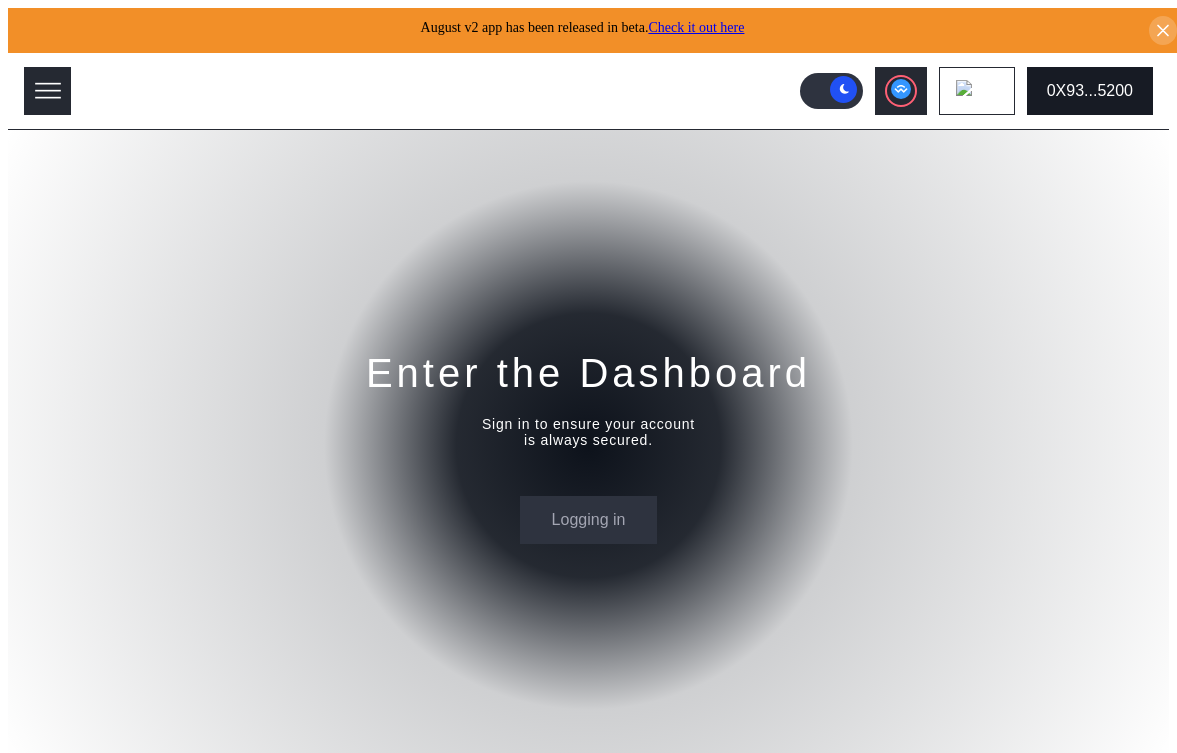 click on "[ACCOUNT_ID]" at bounding box center (1090, 91) 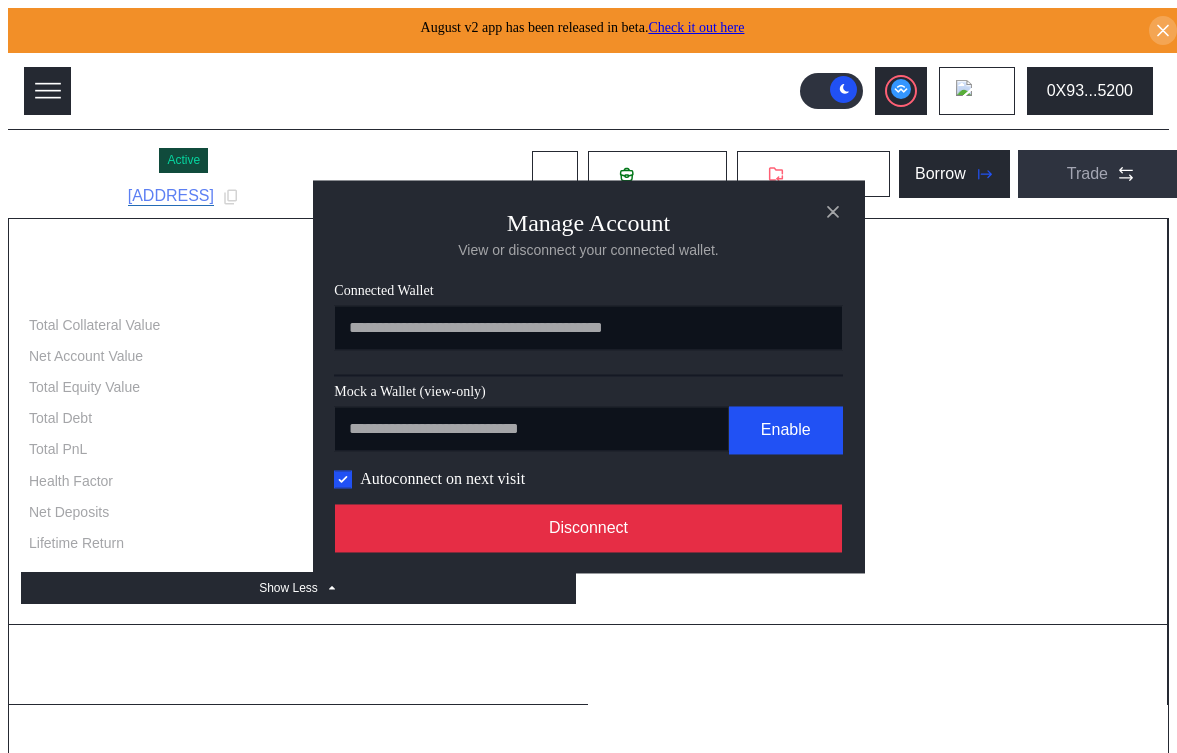 click on "Disconnect" at bounding box center (589, 528) 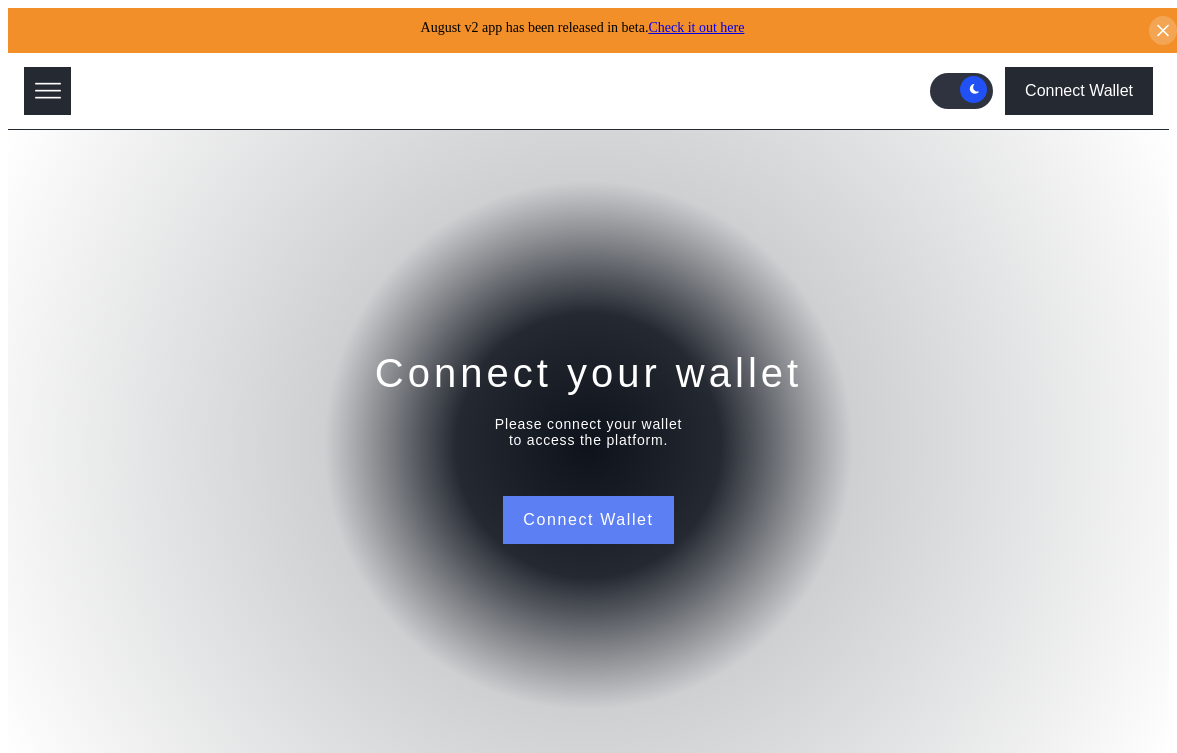 click on "Connect Wallet" at bounding box center (588, 520) 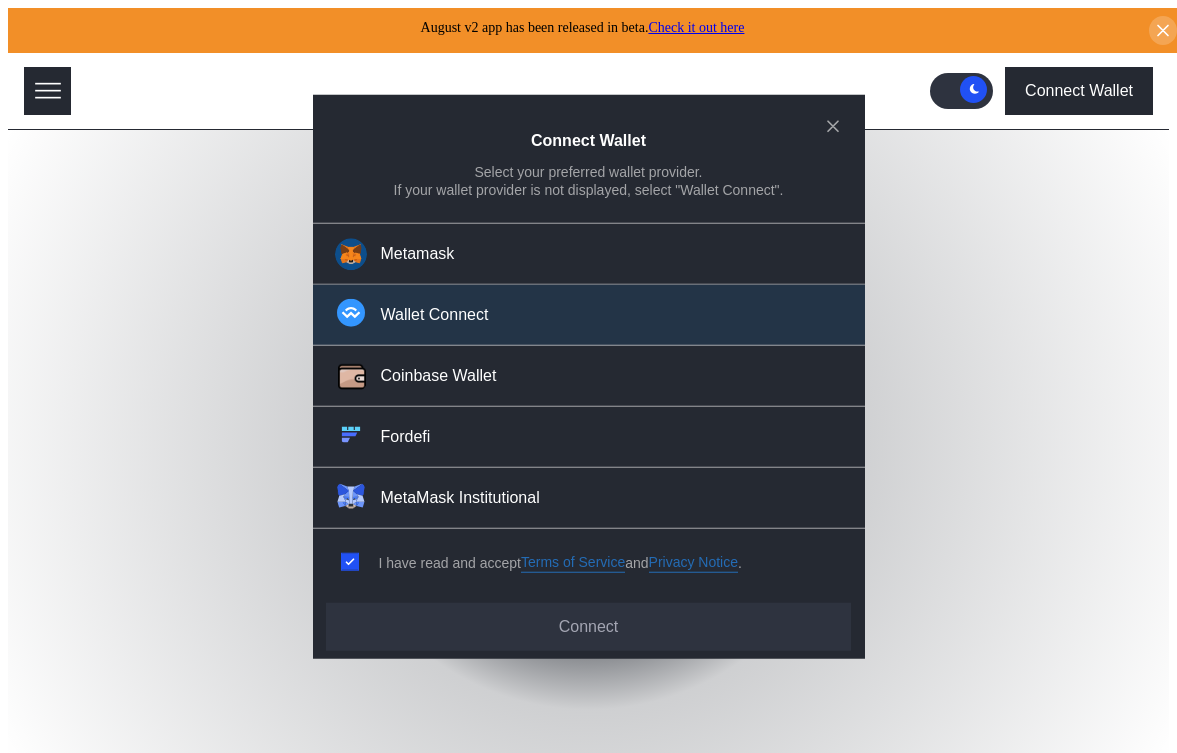 click on "Wallet Connect" at bounding box center (589, 315) 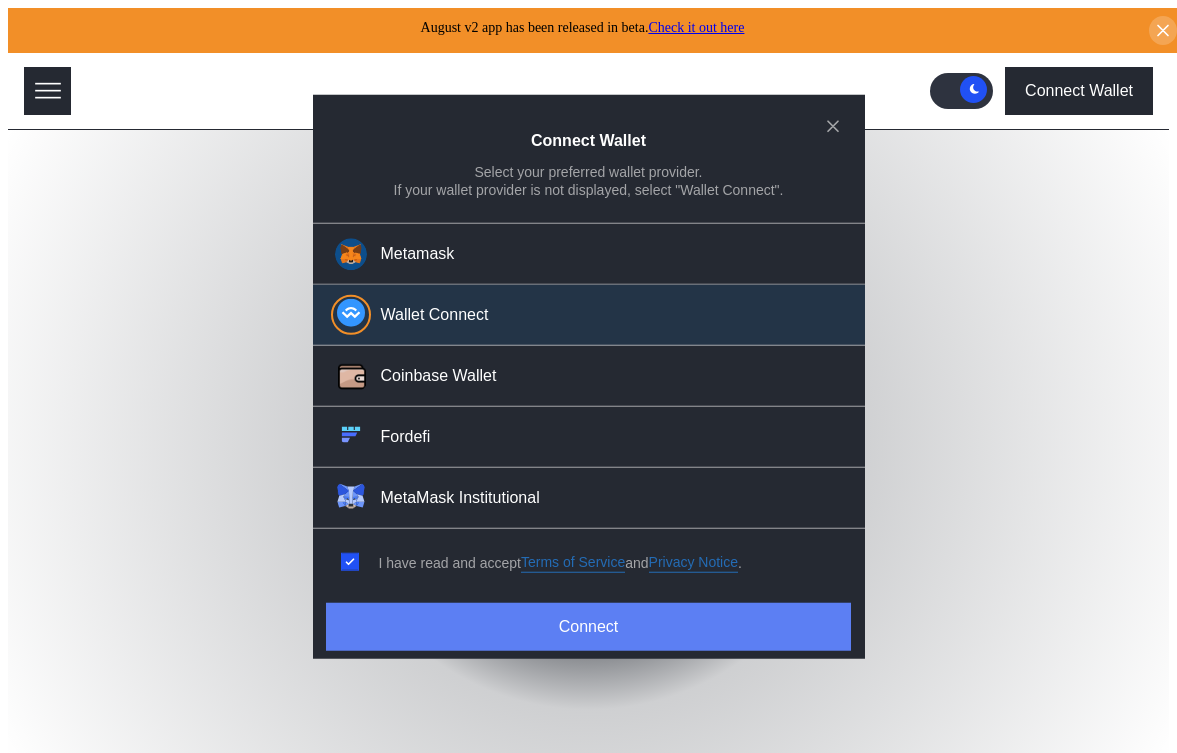 click on "Connect" at bounding box center [588, 627] 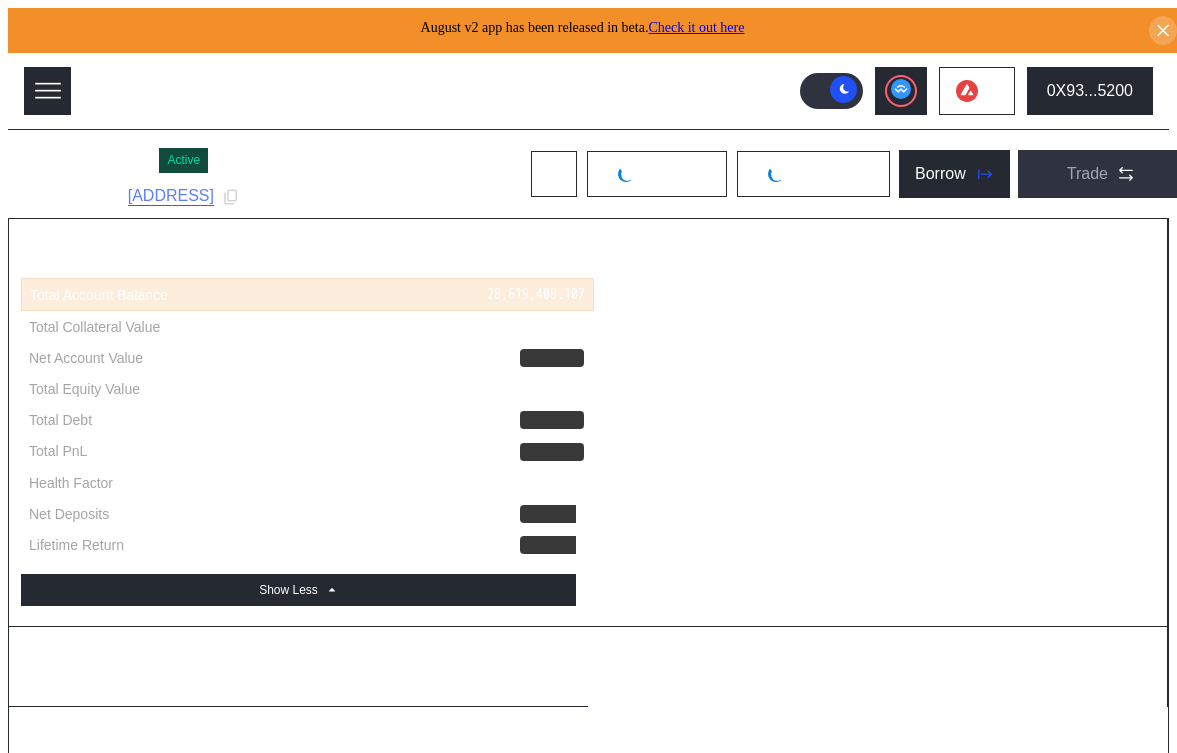 select on "*" 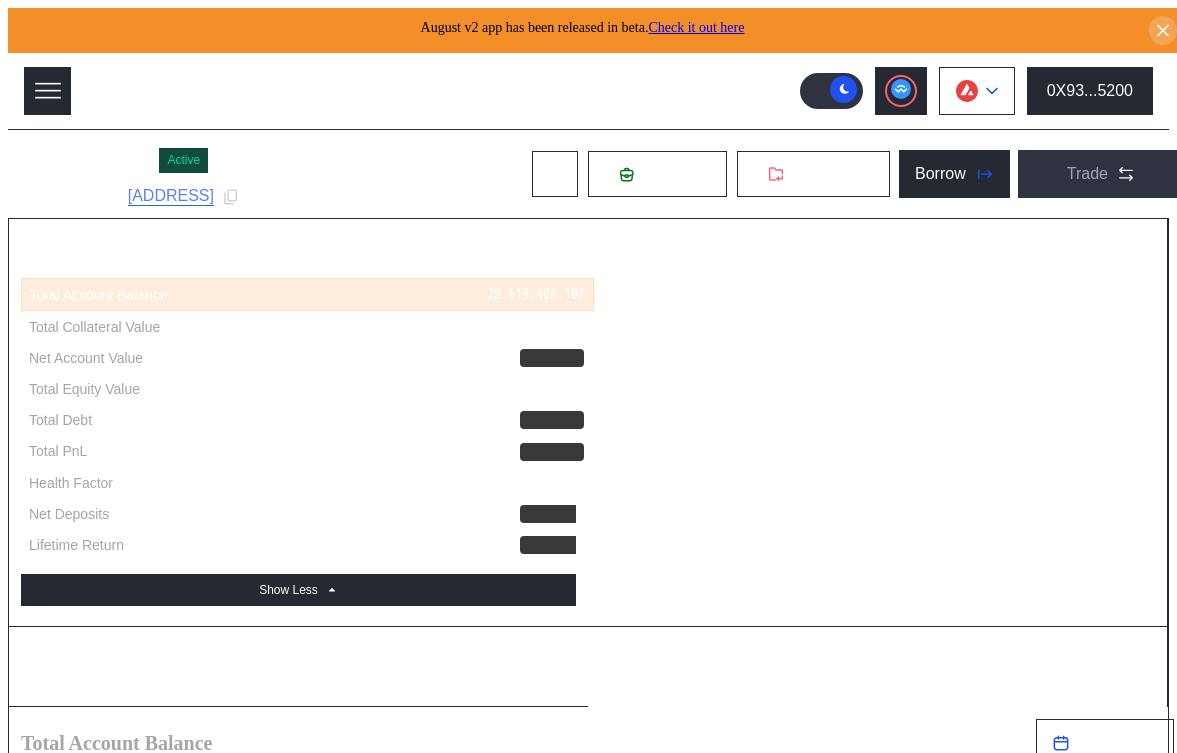 click 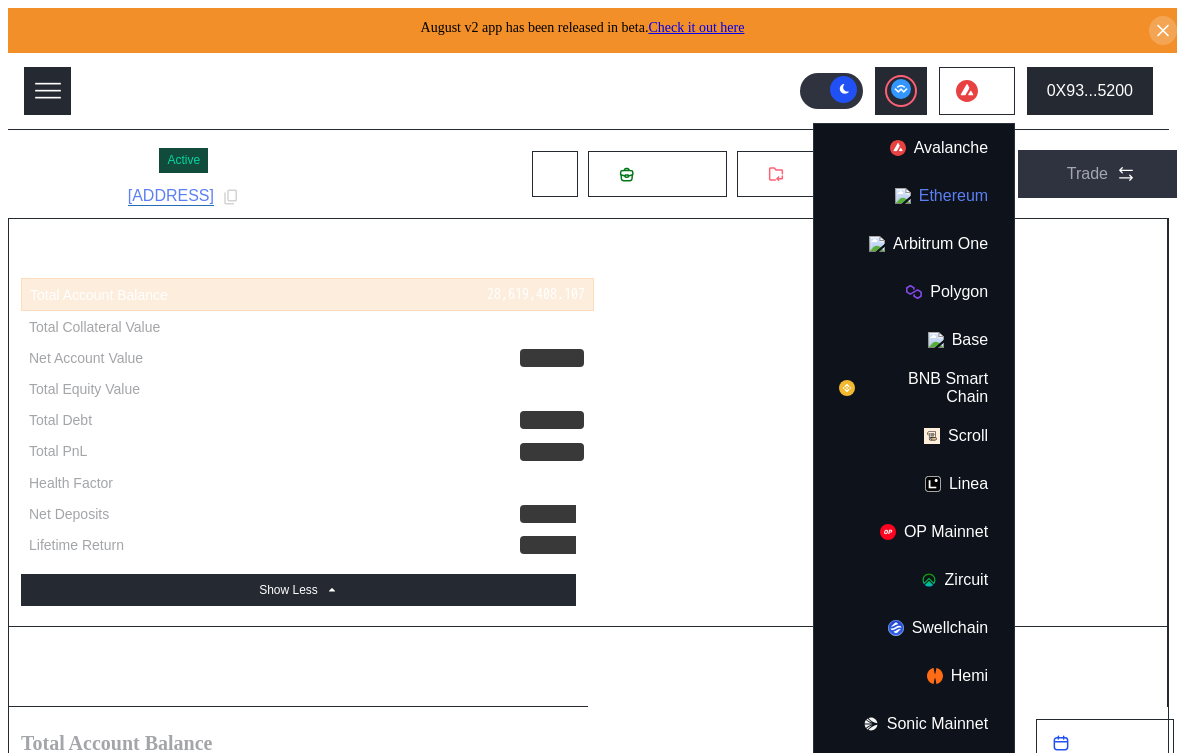 click on "Ethereum" at bounding box center [914, 196] 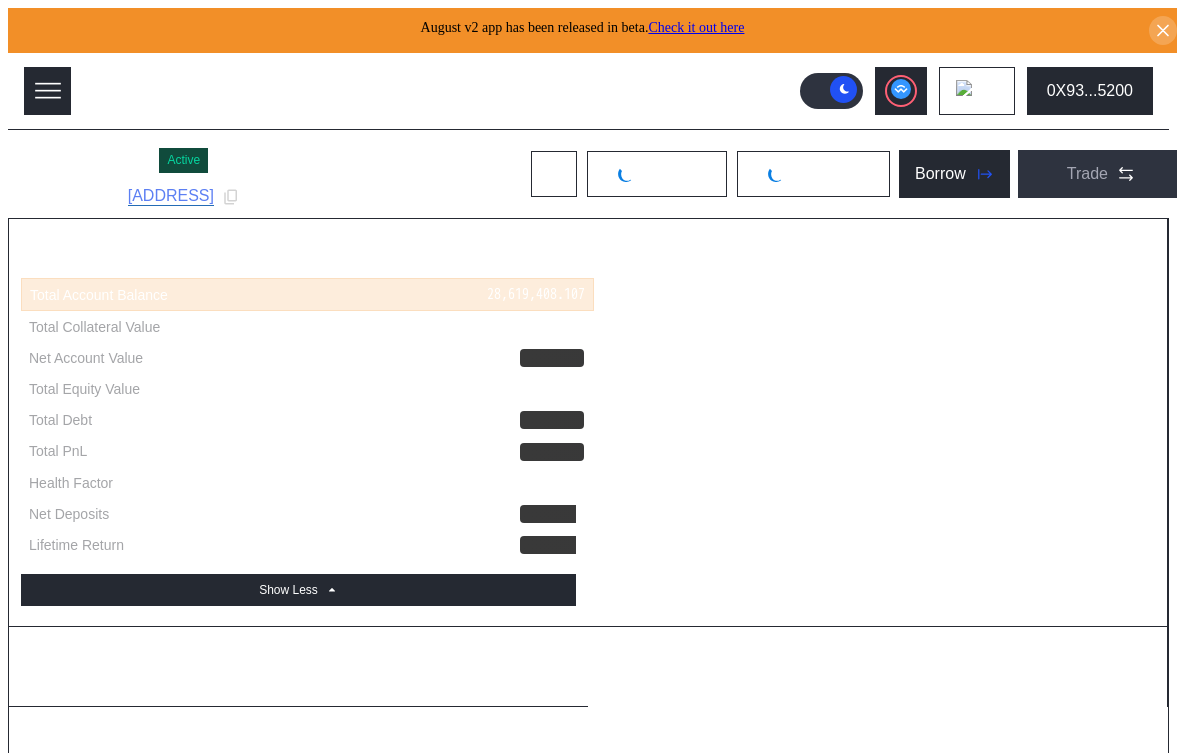 select on "*" 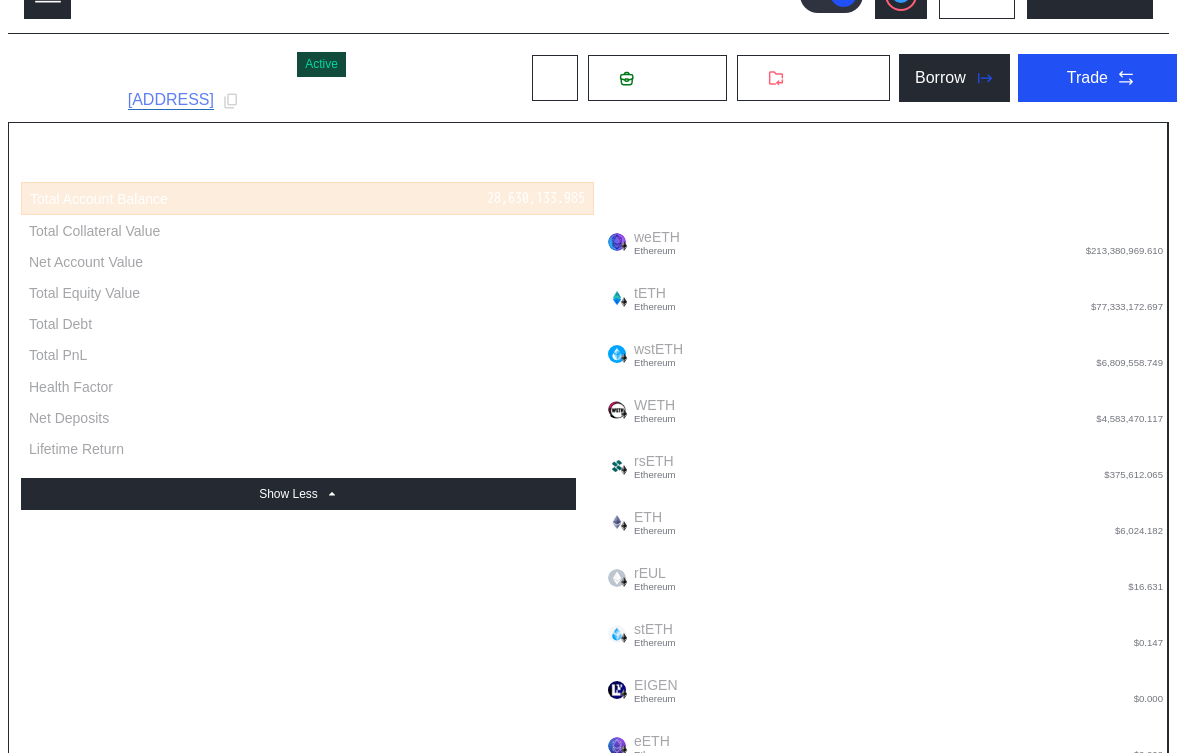 scroll, scrollTop: 0, scrollLeft: 0, axis: both 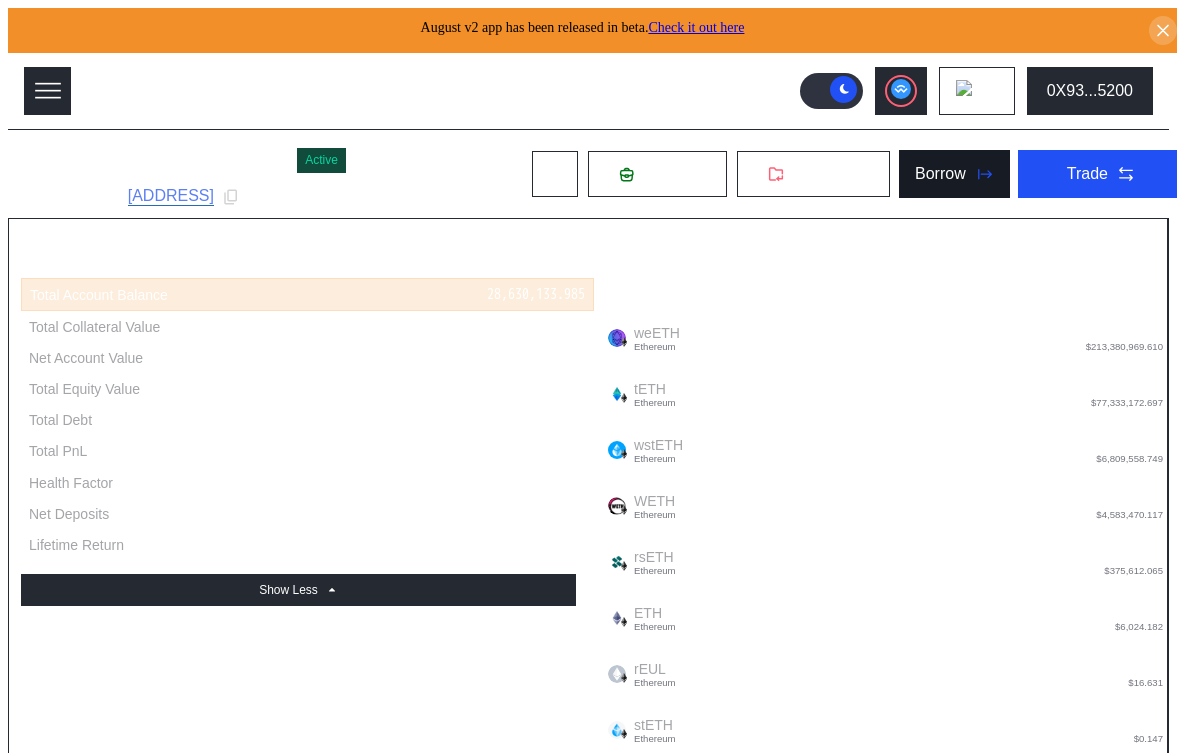 click on "Borrow" at bounding box center [940, 174] 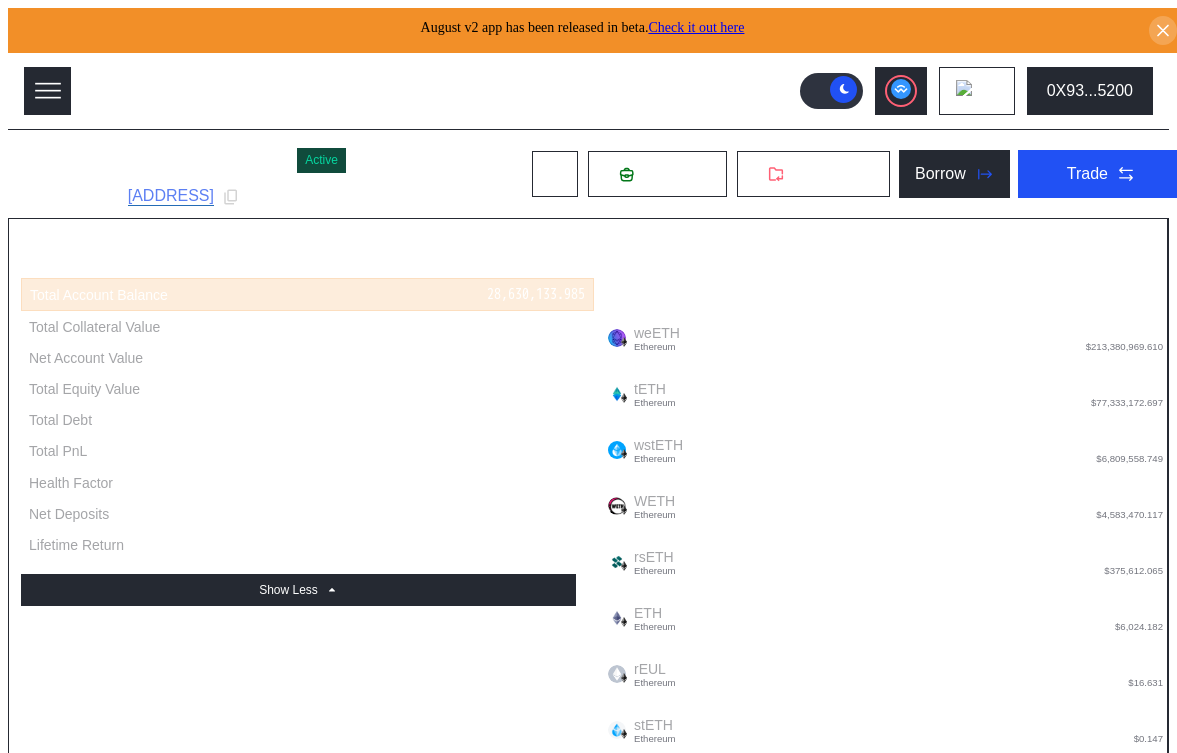 click on "Accept Loan Terms" at bounding box center (116, 5072) 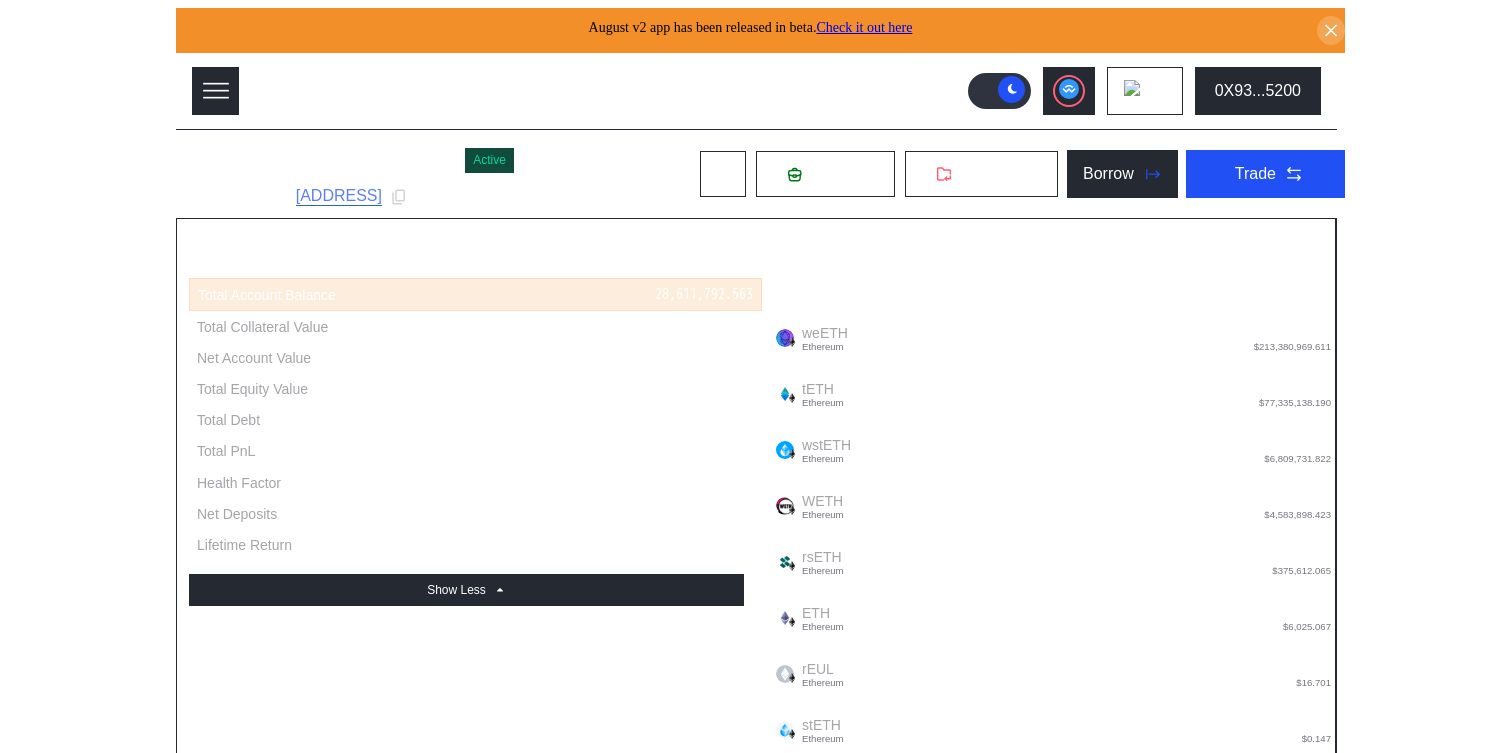 scroll, scrollTop: 284, scrollLeft: 0, axis: vertical 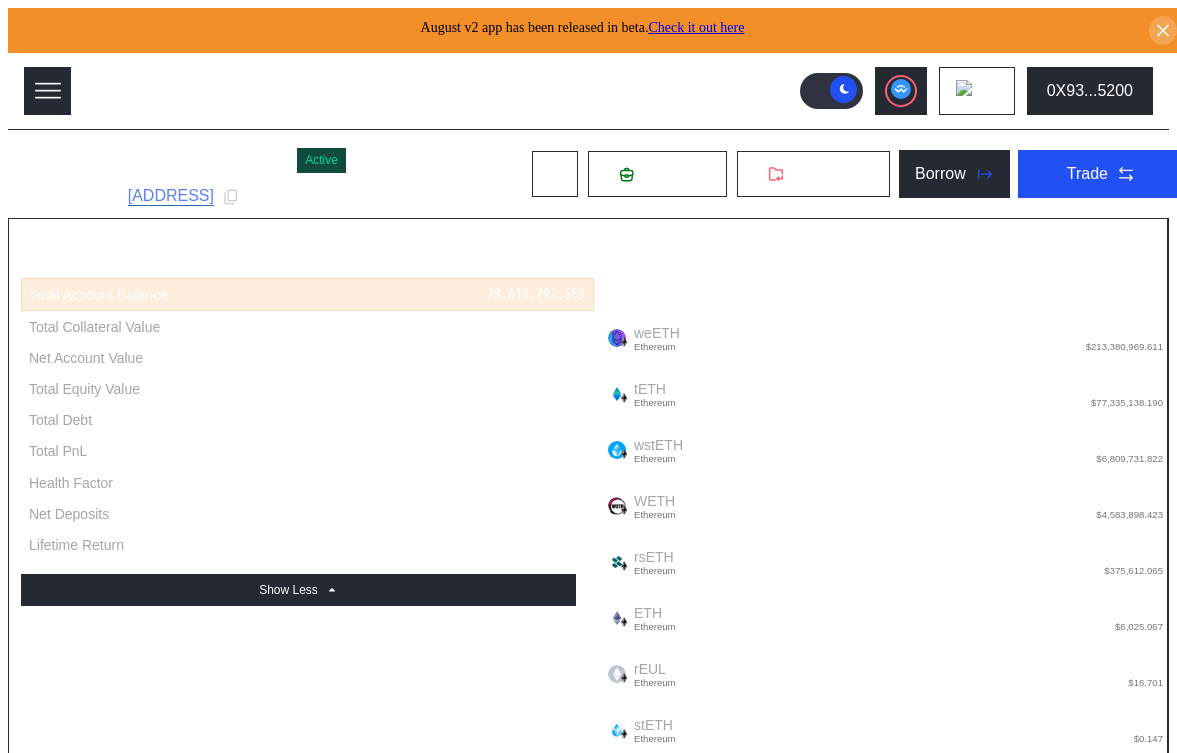 click on "**********" at bounding box center (588, 5457) 